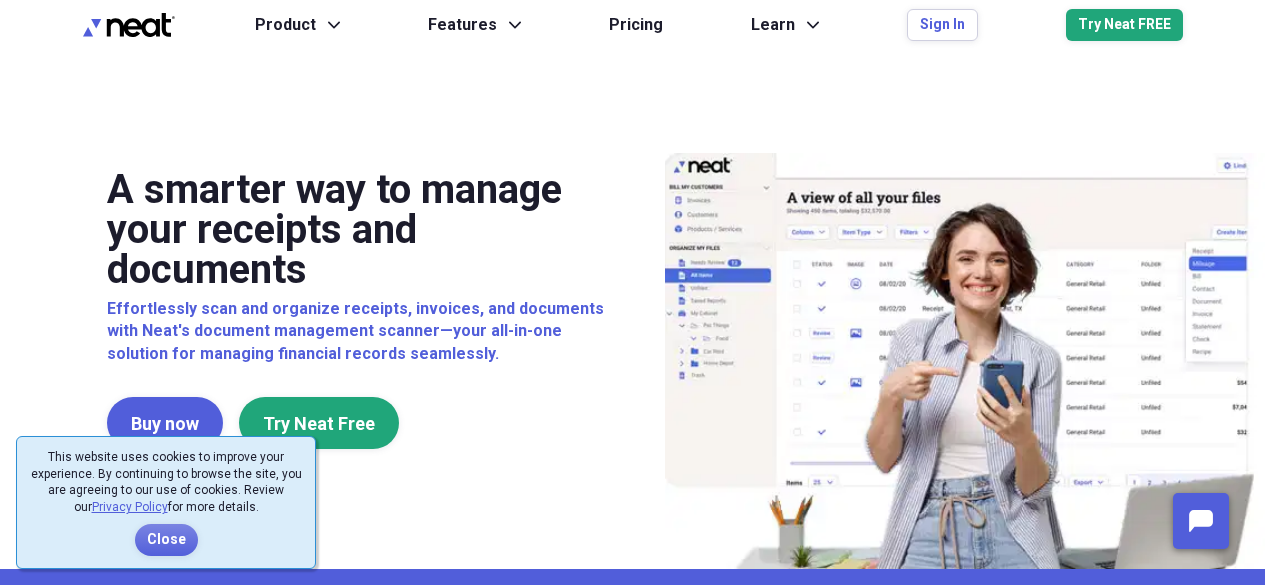 scroll, scrollTop: 0, scrollLeft: 0, axis: both 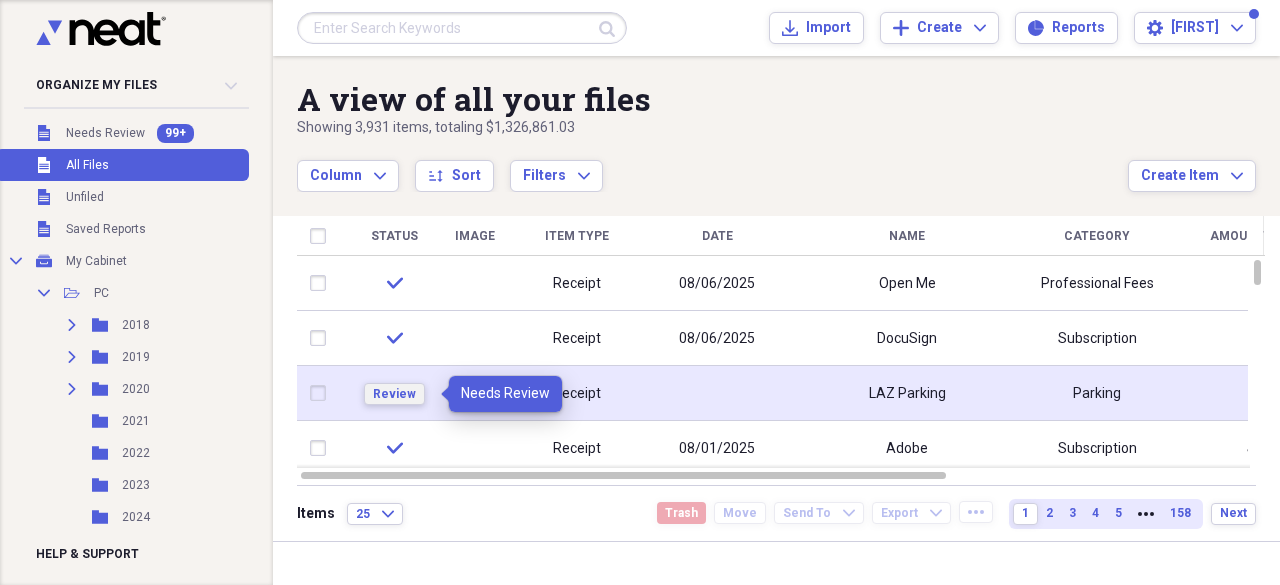 click on "Review" at bounding box center [394, 394] 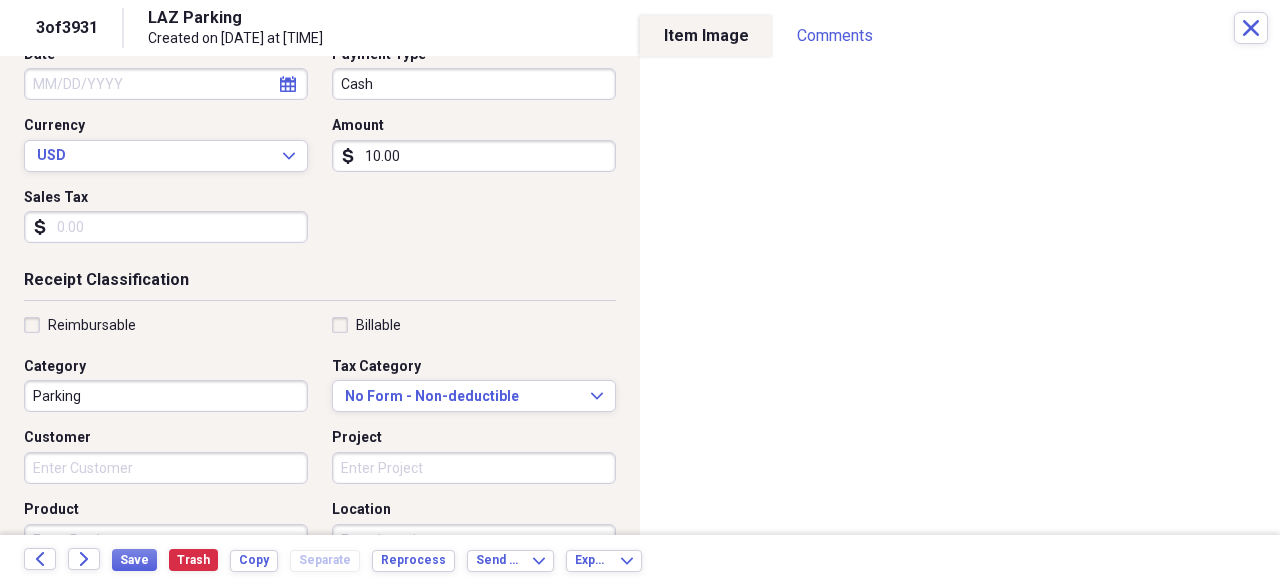 scroll, scrollTop: 300, scrollLeft: 0, axis: vertical 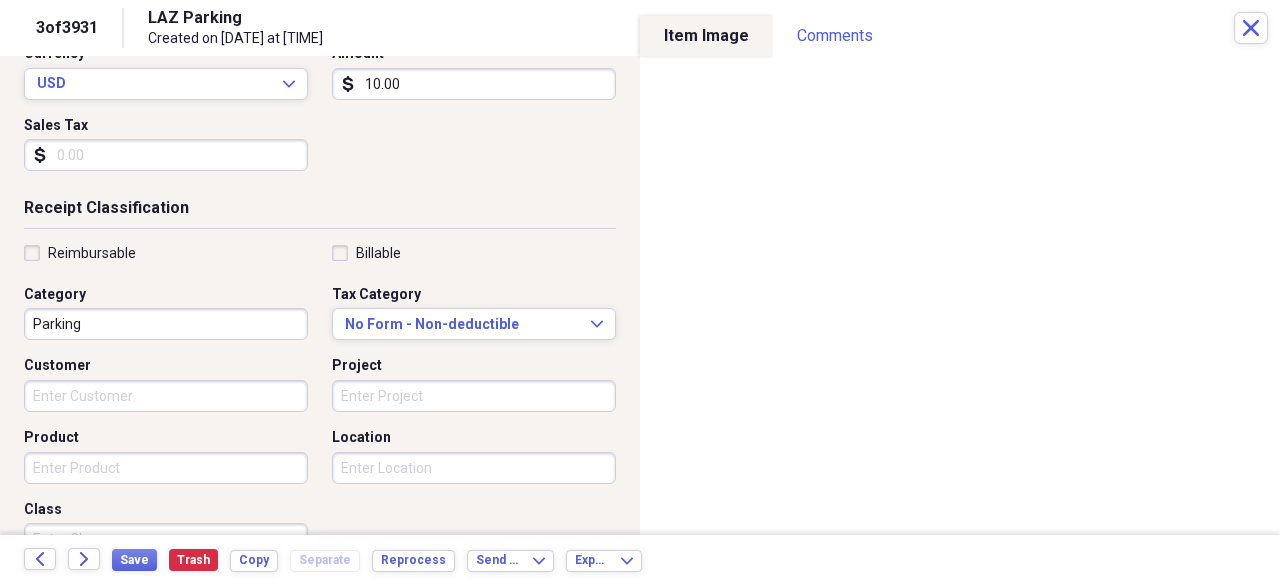 click on "Customer" at bounding box center (166, 396) 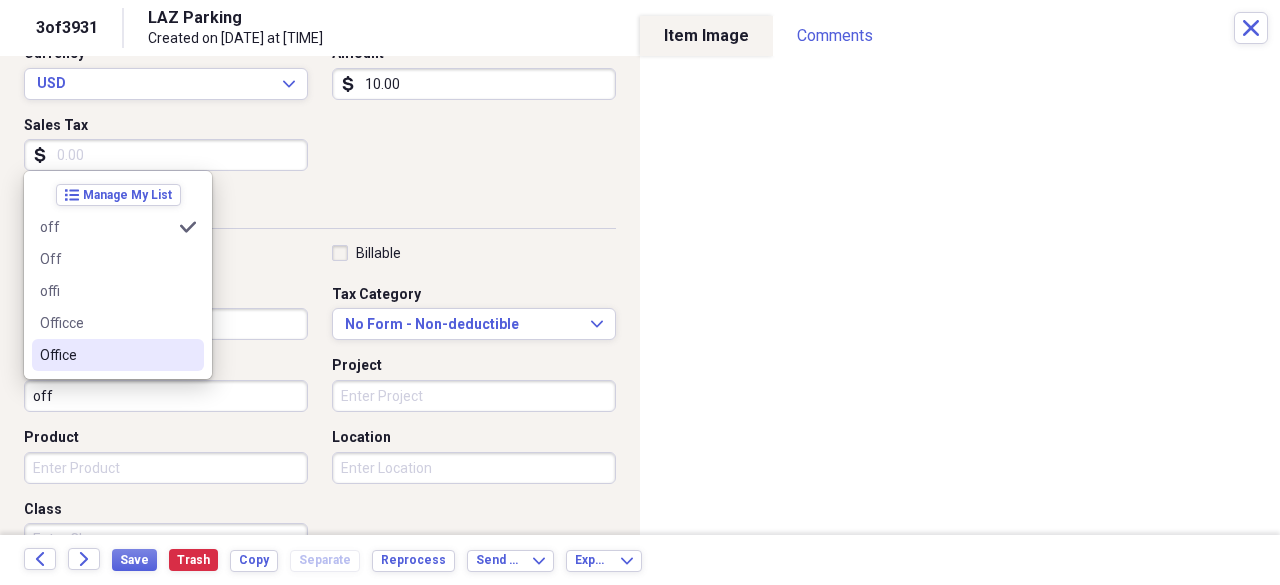 drag, startPoint x: 146, startPoint y: 351, endPoint x: 242, endPoint y: 350, distance: 96.00521 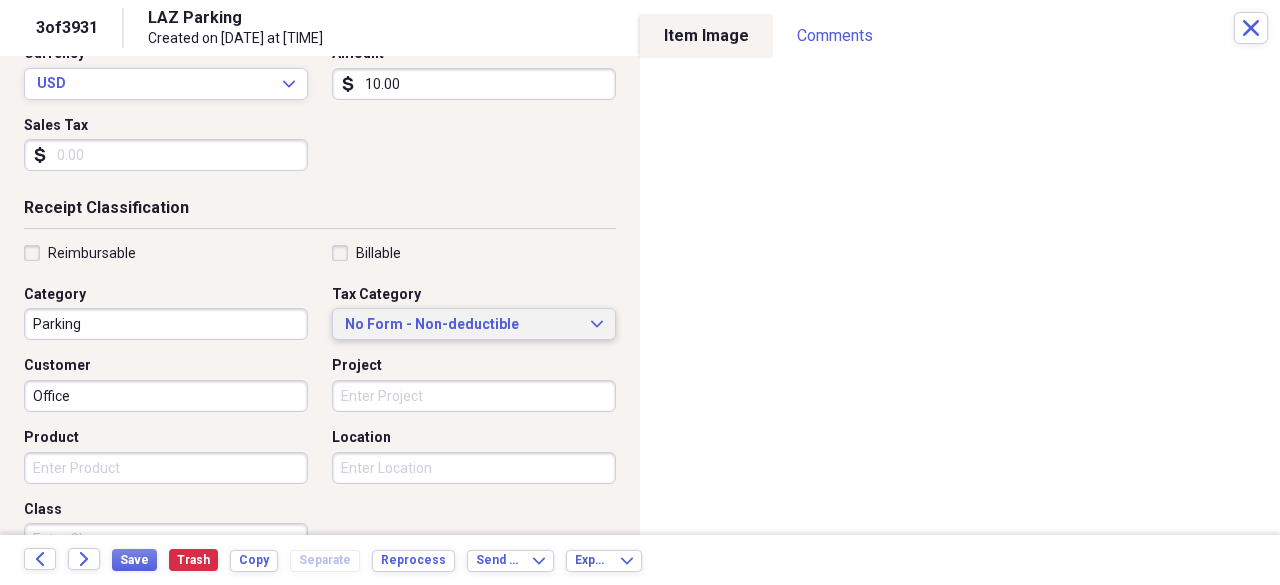 click on "No Form - Non-deductible" at bounding box center (462, 325) 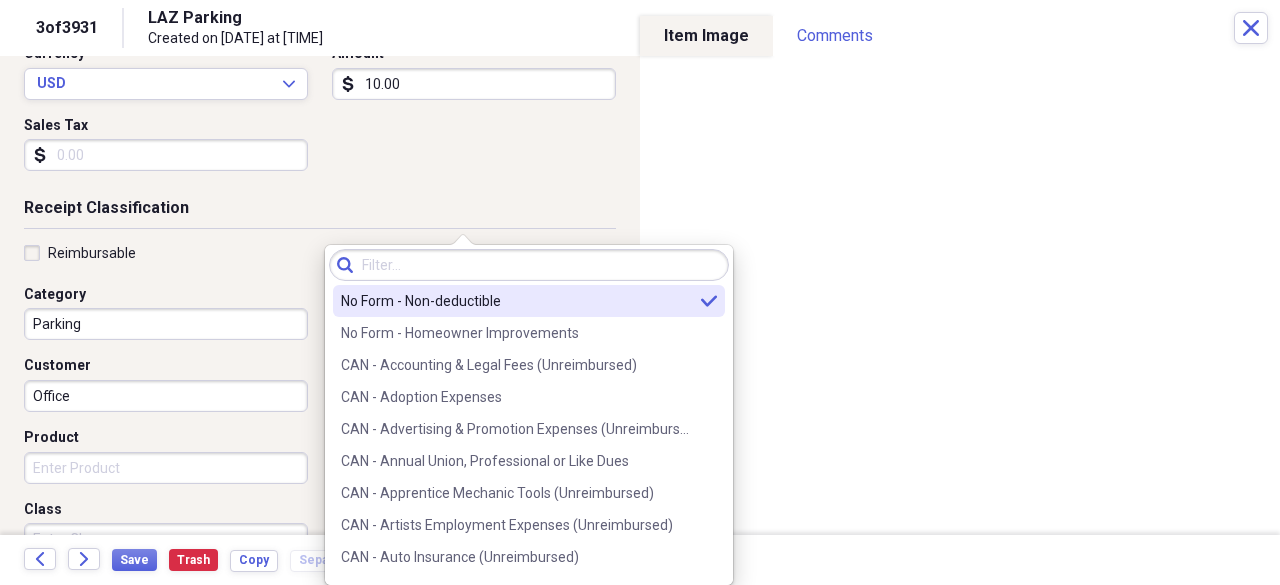 click at bounding box center [529, 265] 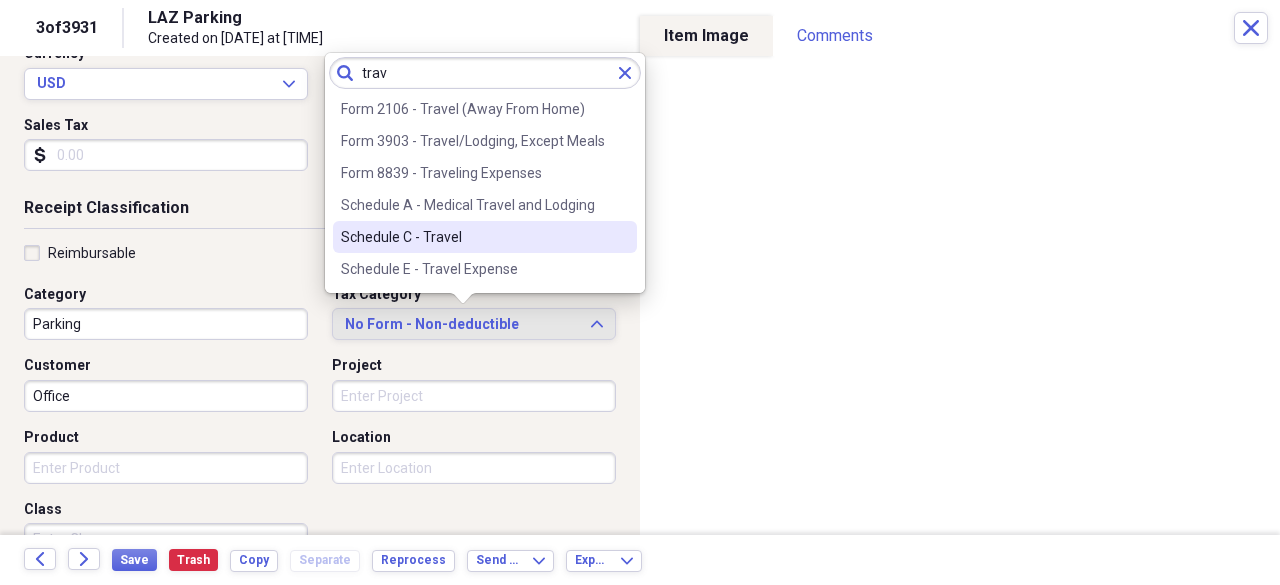 type on "trav" 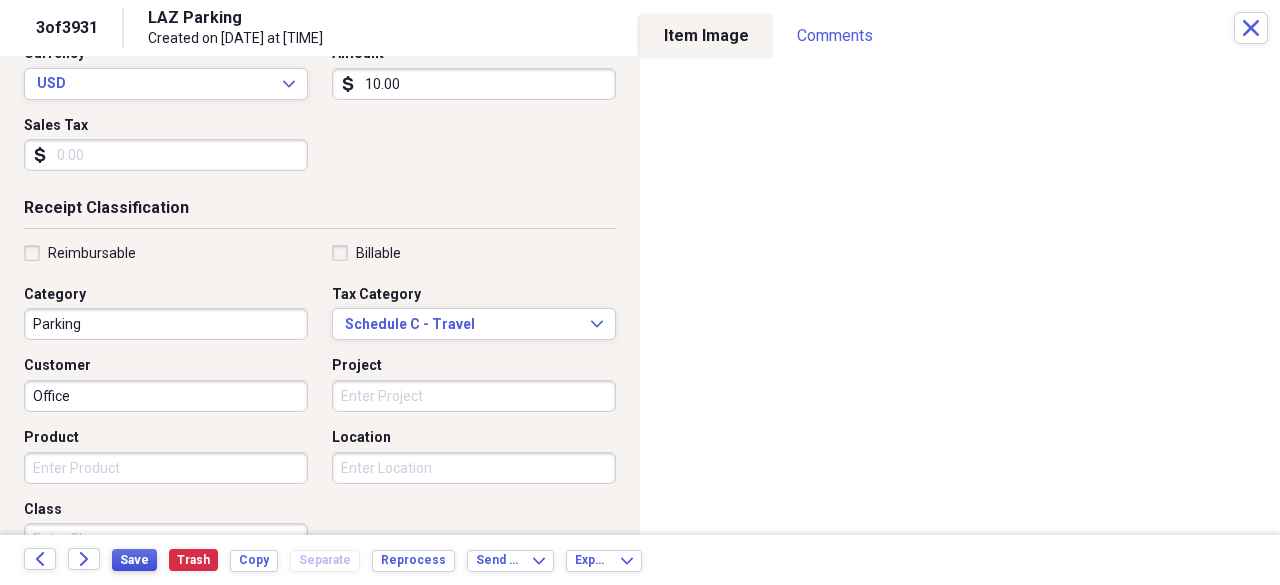 click on "Save" at bounding box center (134, 560) 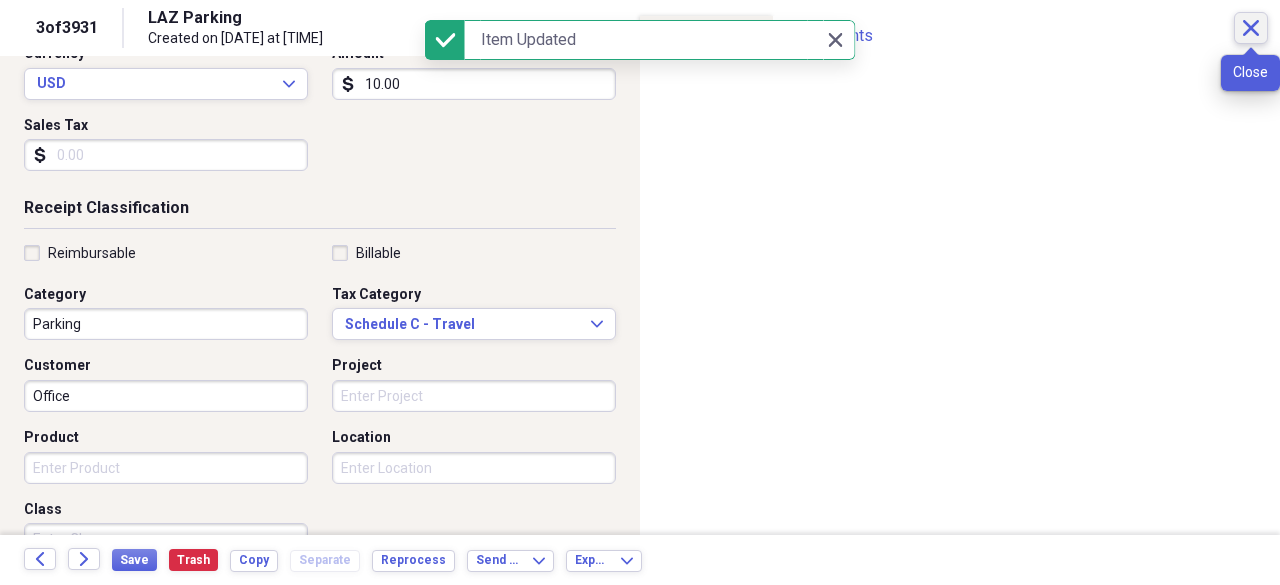 click on "Close" 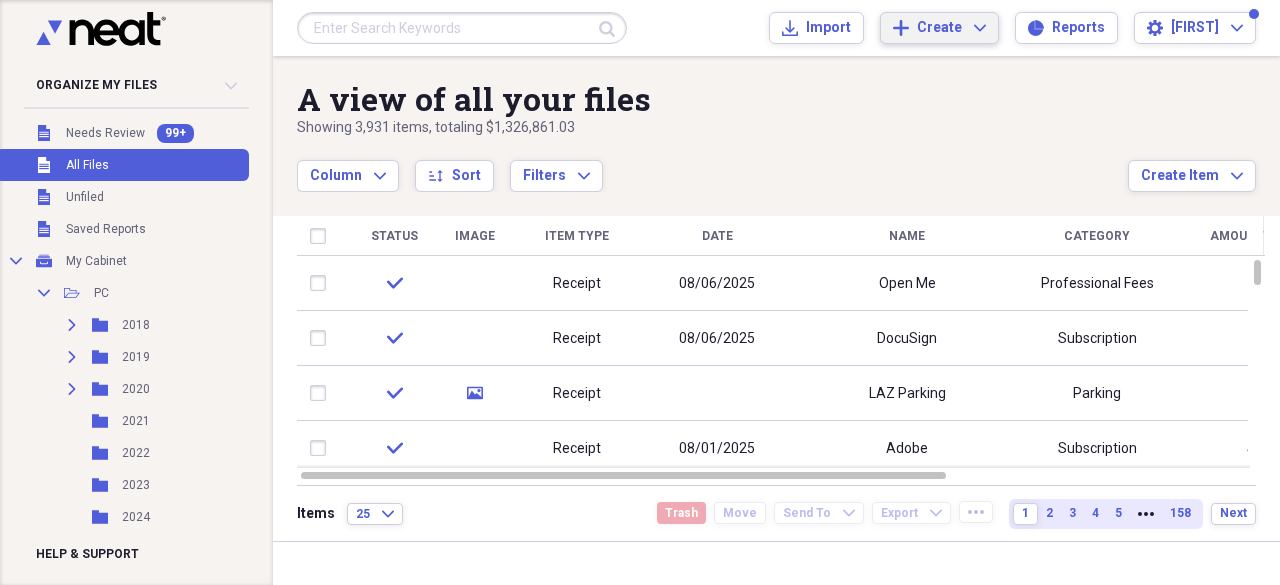 click on "Create" at bounding box center [939, 28] 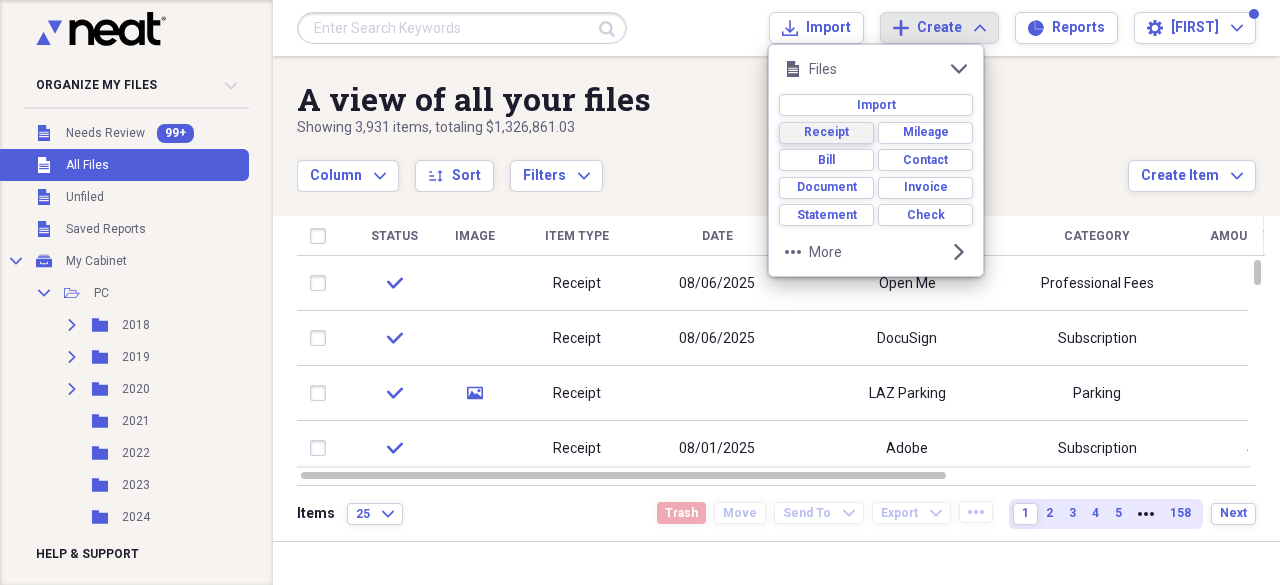 click on "Receipt" at bounding box center (826, 133) 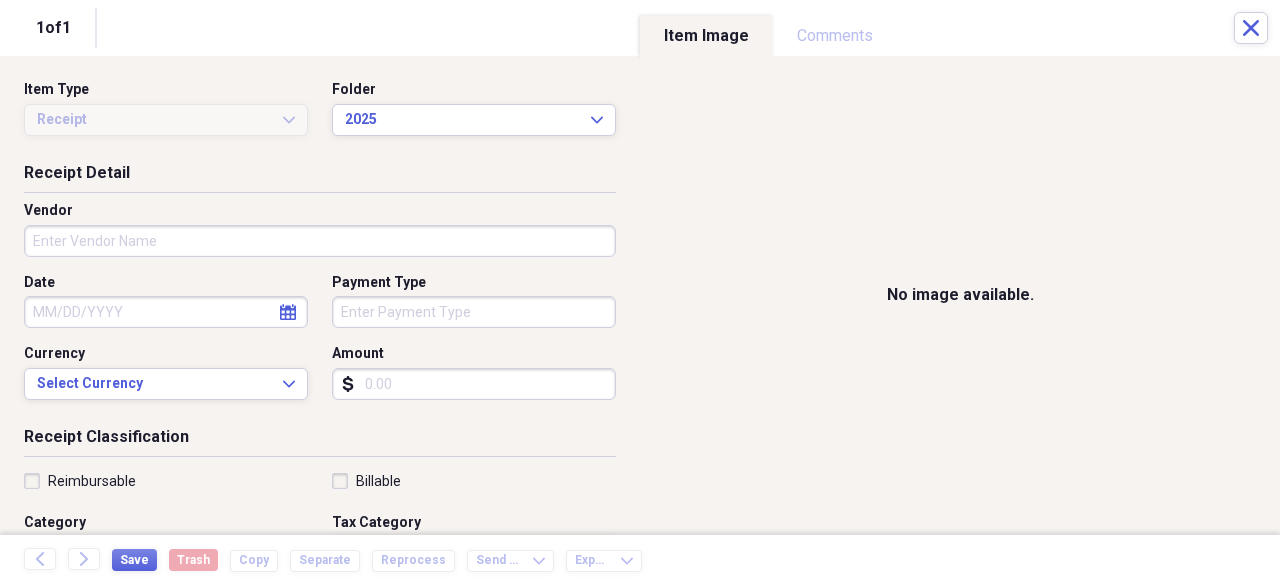 click on "Vendor" at bounding box center (320, 241) 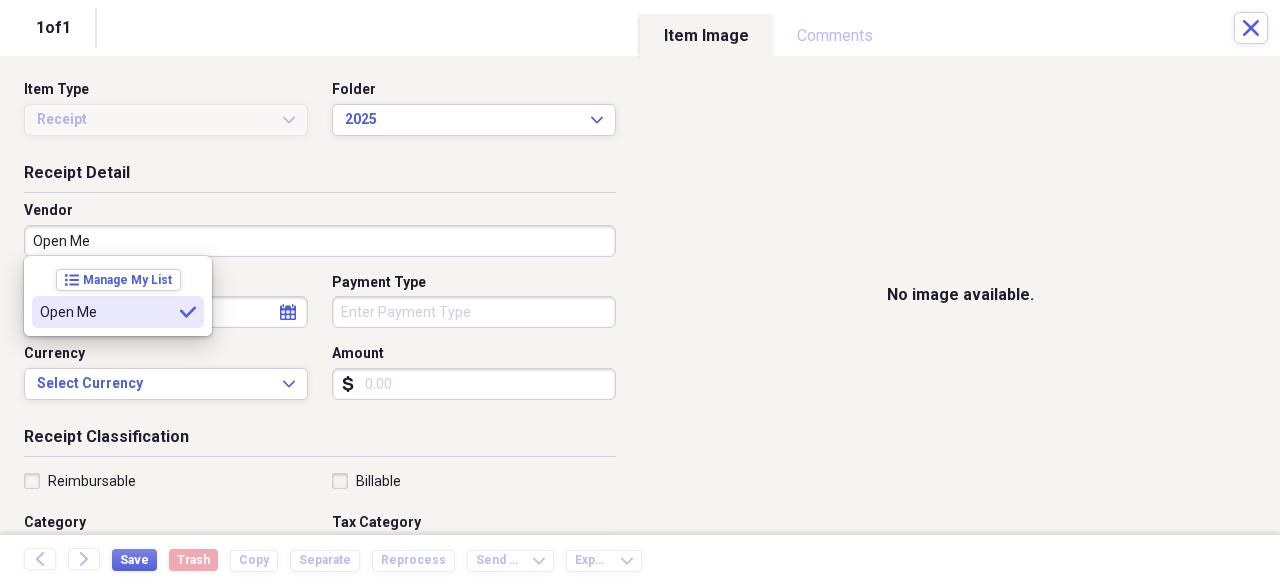 type on "Open Me" 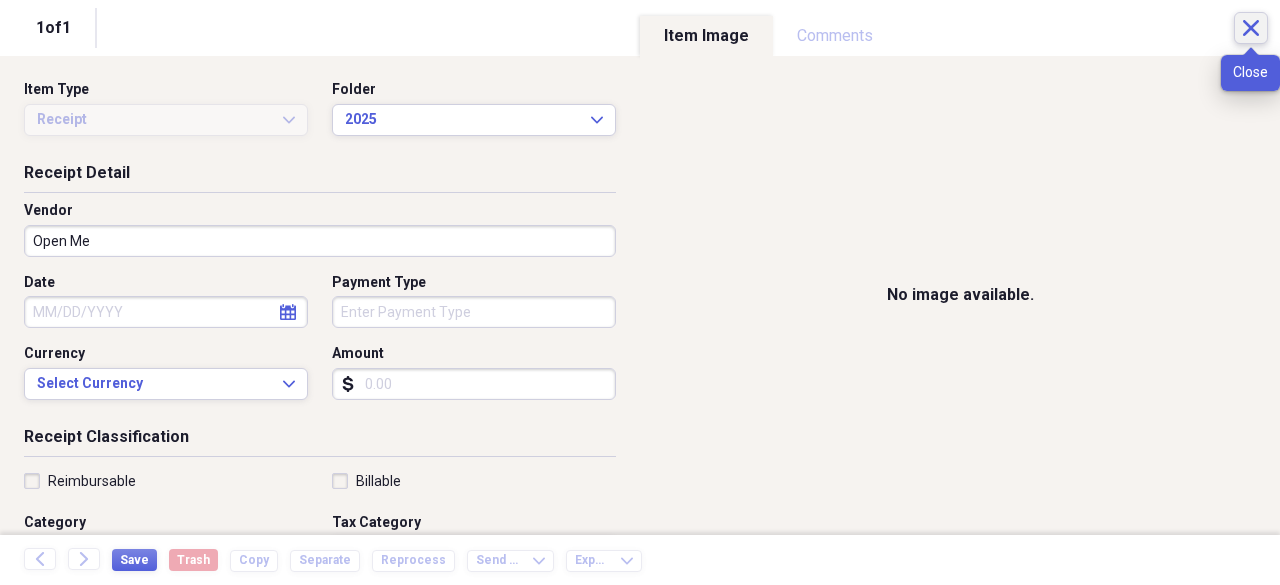 click on "Close" 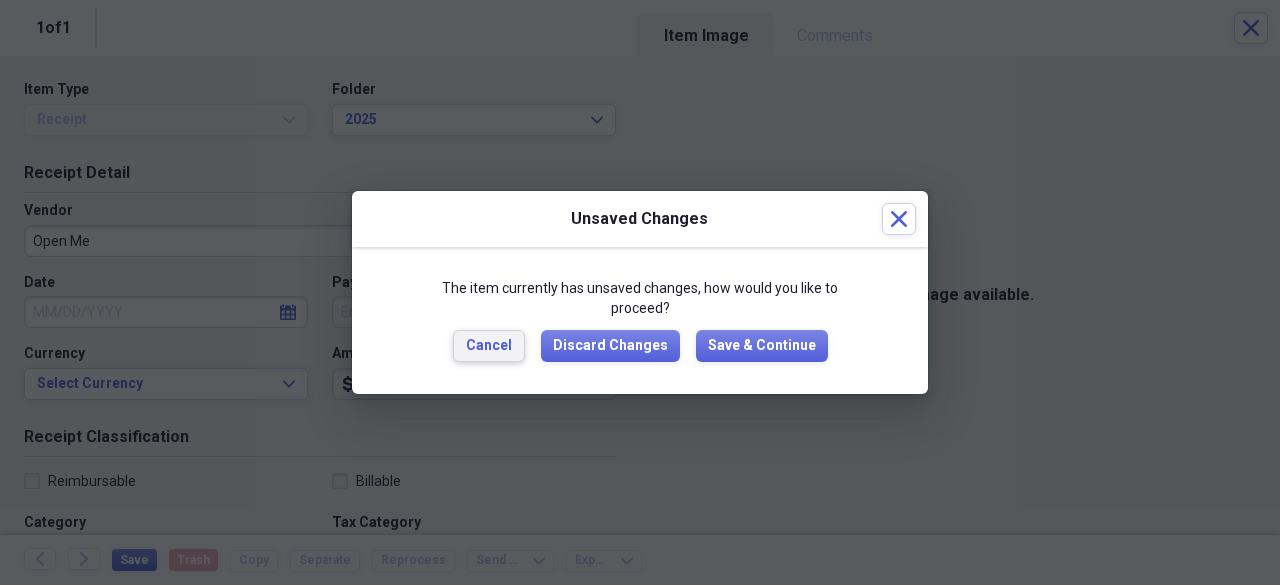 click on "Cancel" at bounding box center [489, 346] 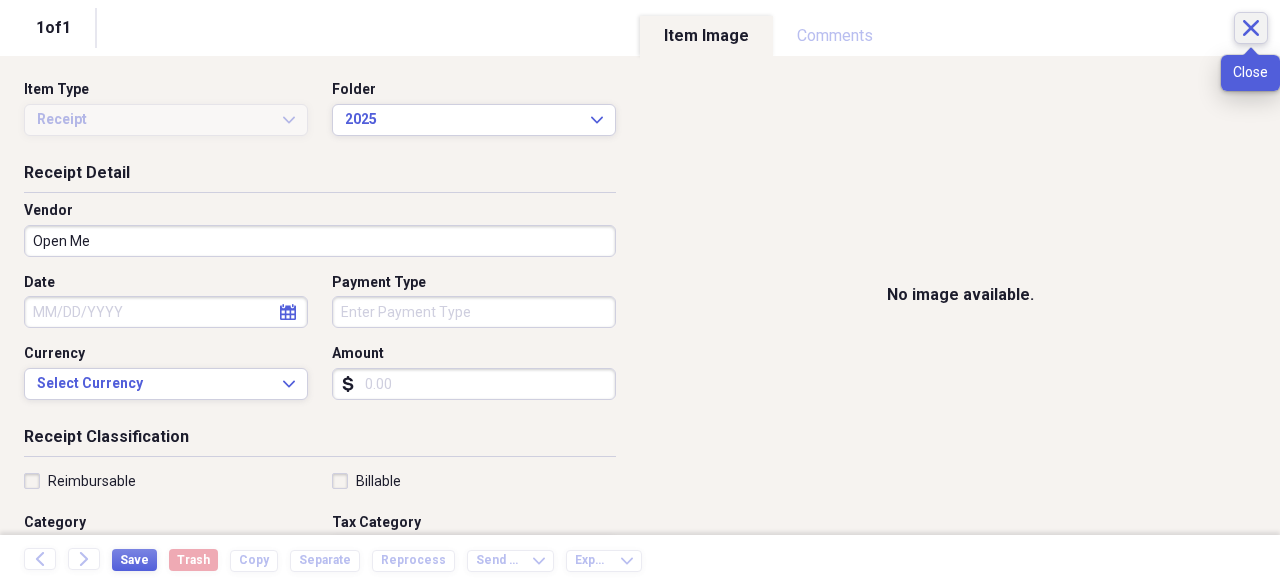 click on "Close" 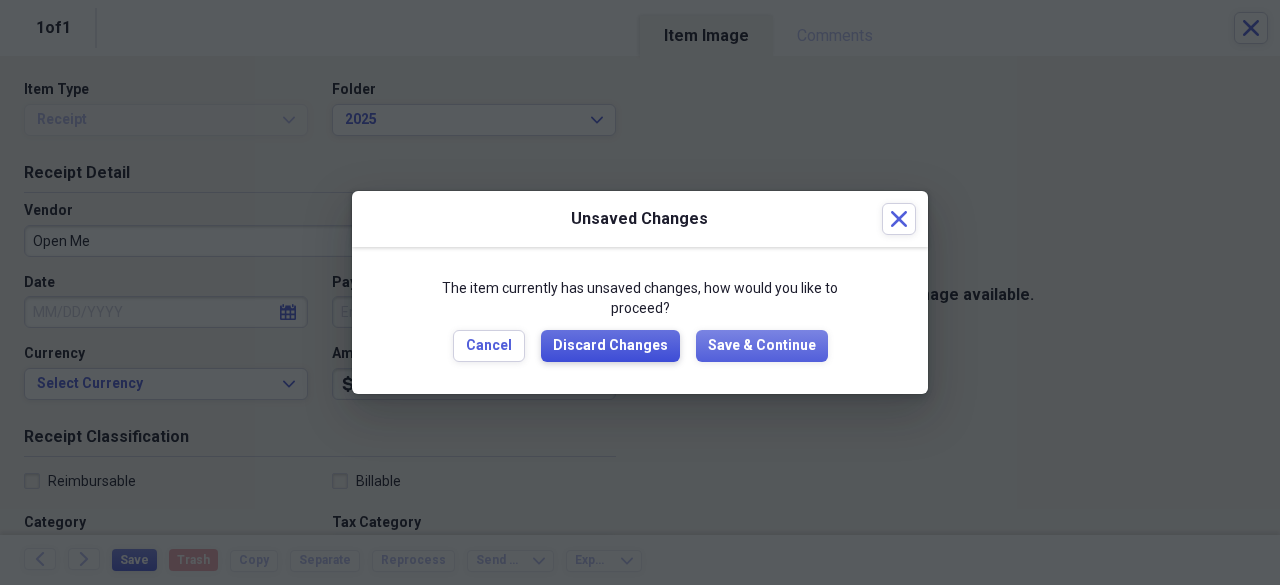 click on "Discard Changes" at bounding box center (610, 346) 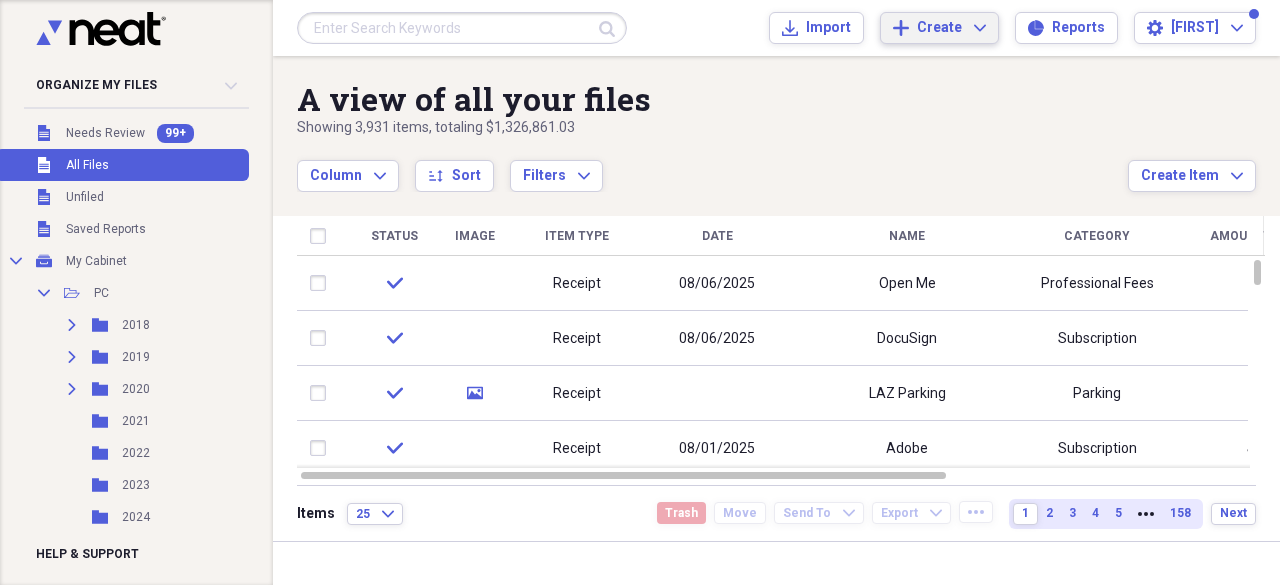 click on "Create" at bounding box center (939, 28) 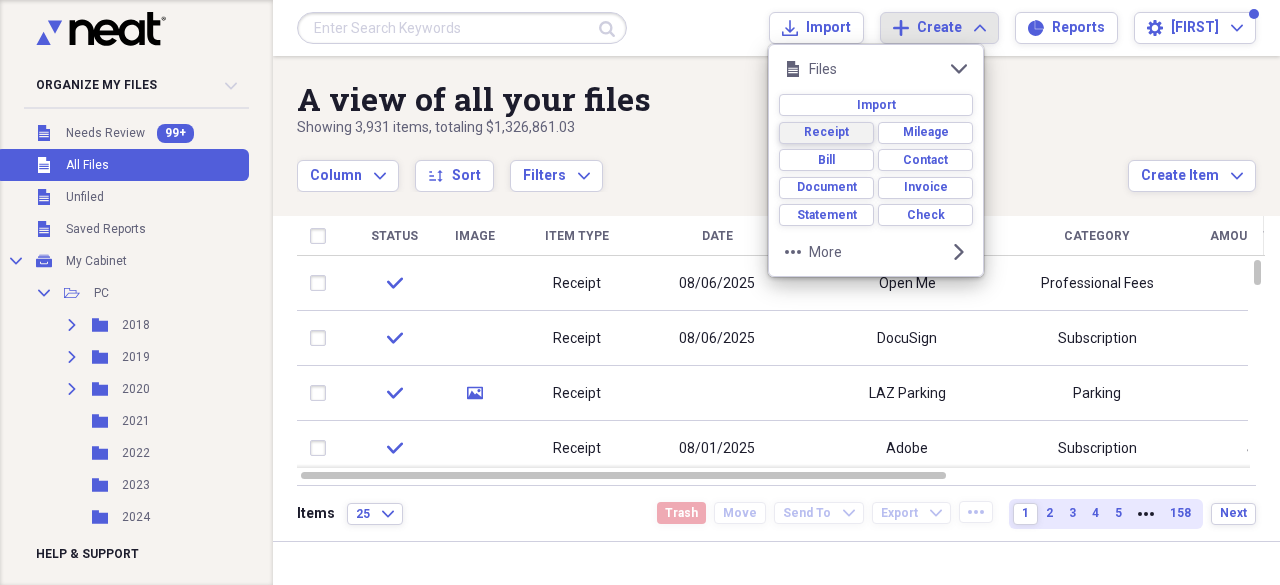 click on "Receipt" at bounding box center [826, 133] 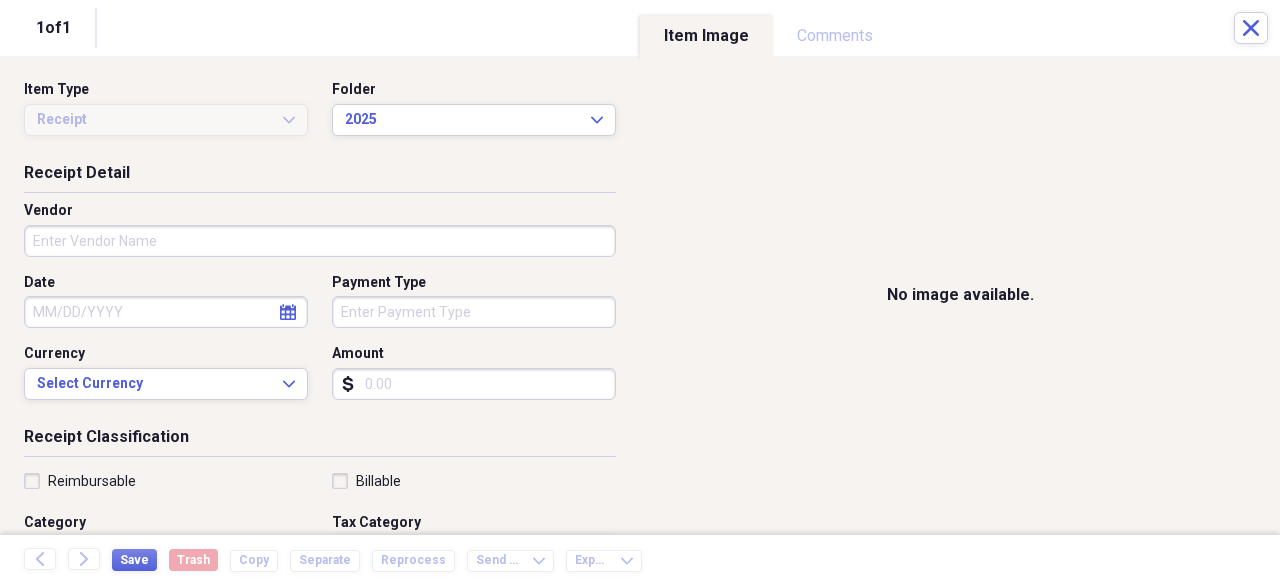 click on "Vendor" at bounding box center (320, 241) 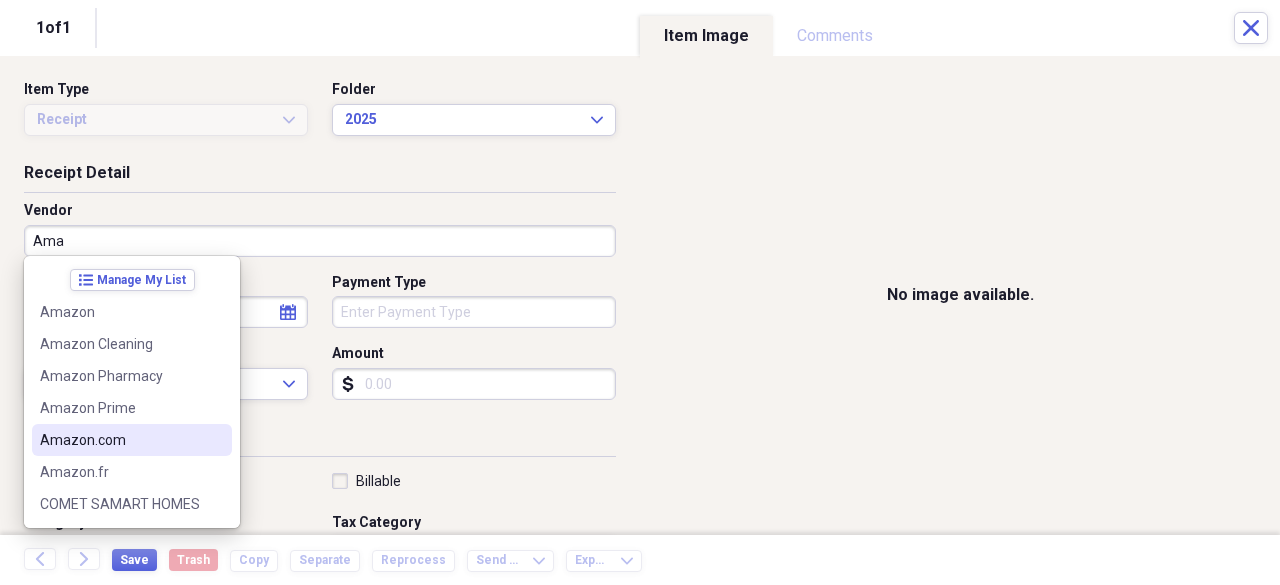 click on "Amazon.com" at bounding box center (120, 440) 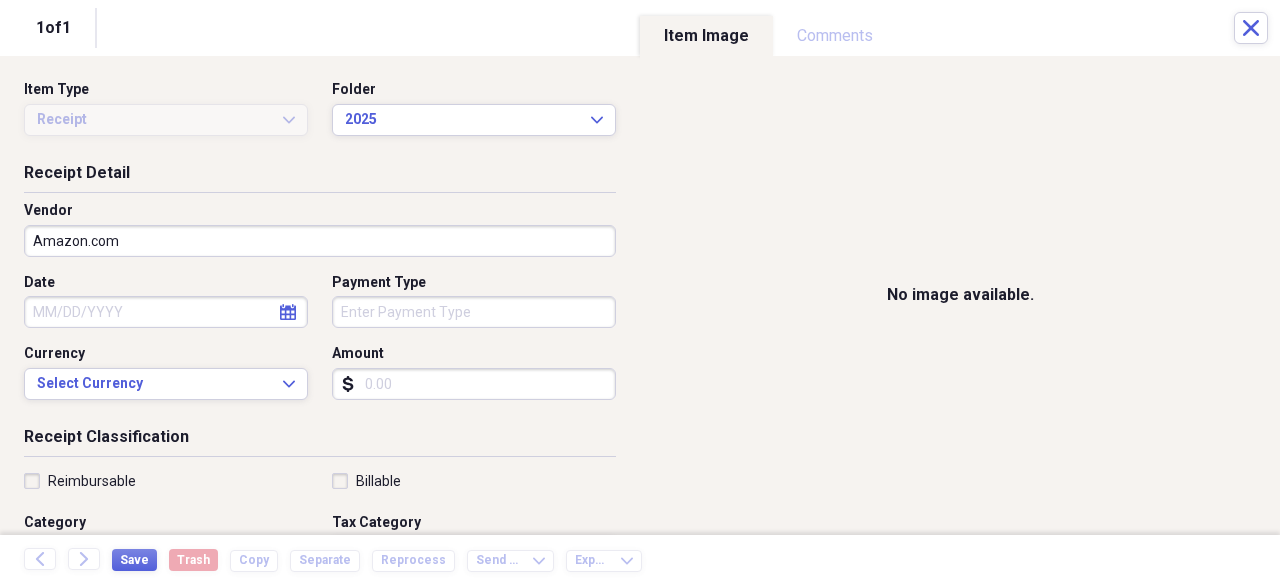 select on "7" 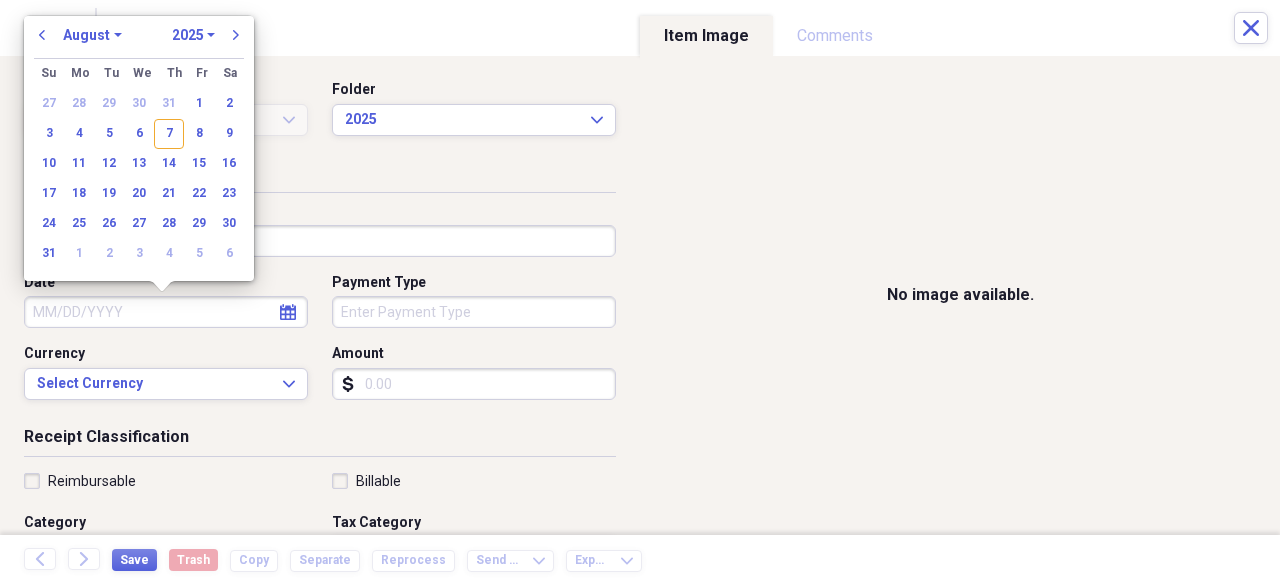 click on "Date" at bounding box center [166, 312] 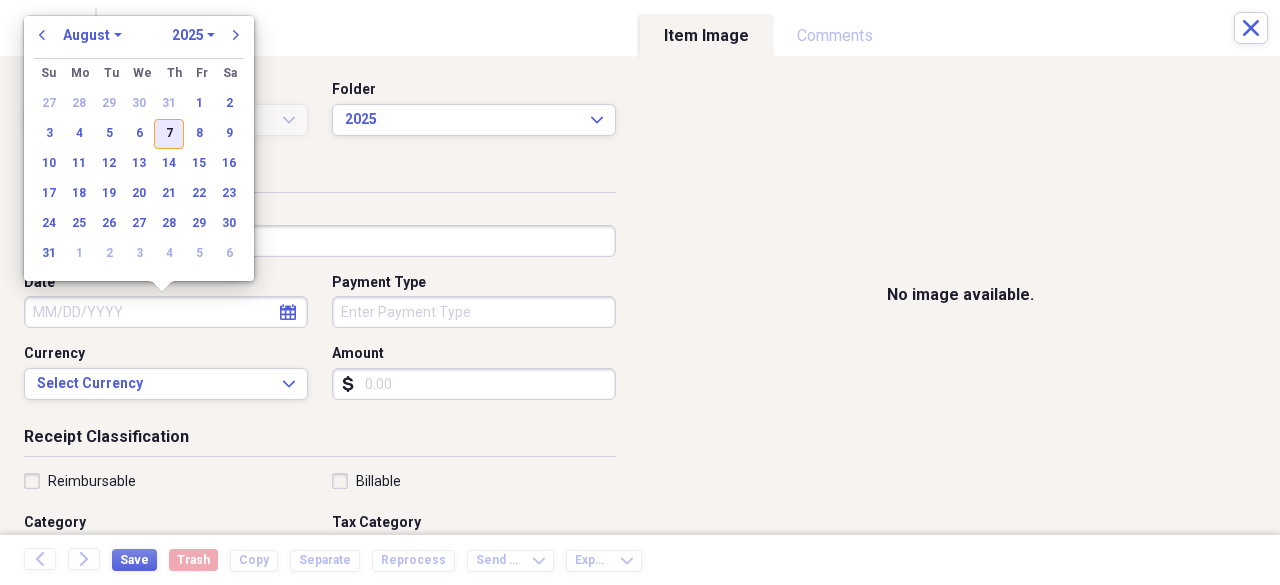 click on "7" at bounding box center (169, 134) 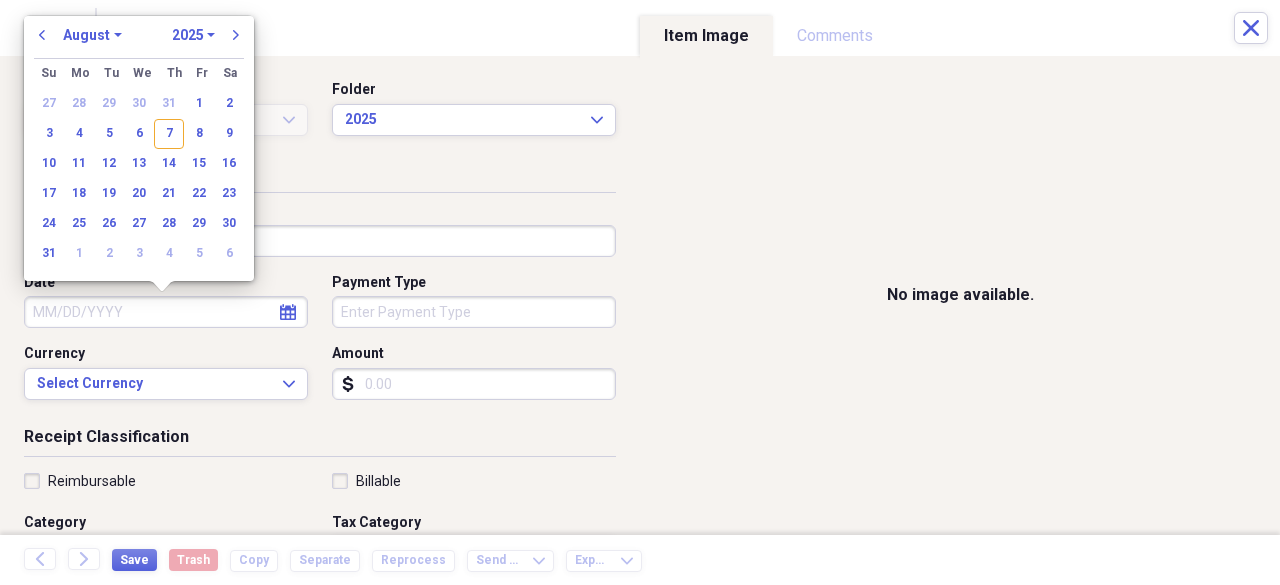 type on "08/07/2025" 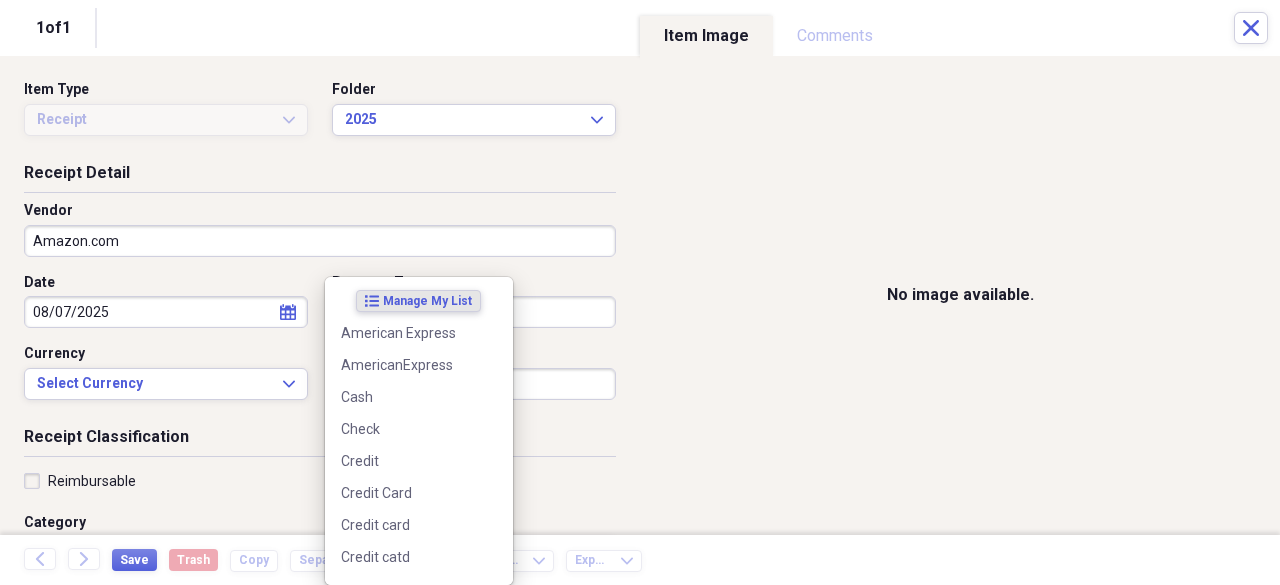 click on "Organize My Files 99+ Collapse Unfiled Needs Review 99+ Unfiled All Files Unfiled Unfiled Unfiled Saved Reports Collapse My Cabinet My Cabinet Add Folder Collapse Open Folder PC Add Folder Expand Folder 2018 Add Folder Expand Folder 2019 Add Folder Expand Folder 2020 Add Folder Folder 2021 Add Folder Folder 2022 Add Folder Folder 2023 Add Folder Folder 2024 Add Folder Folder 2025 Add Folder Trash Trash Help & Support Submit Import Import Add Create Expand Reports Reports Settings [FIRST] Expand A view of all your files Showing 3,931 items , totaling $1,326,861.03 Column Expand sort Sort Filters Expand Create Item Expand Status Image Item Type Date Name Category Amount Source Date Added chevron-down Folder check Receipt [DATE] Open Me Professional Fees $10.00 [DATE] [TIME] 2025 check Receipt [DATE] DocuSign Subscription $45.00 [DATE] [TIME] 2025 check media Receipt LAZ Parking Parking $10.00 Mobile [DATE] [TIME] 2025 check Receipt [DATE] Adobe Subscription $239.88 2025 check Wix" at bounding box center [640, 292] 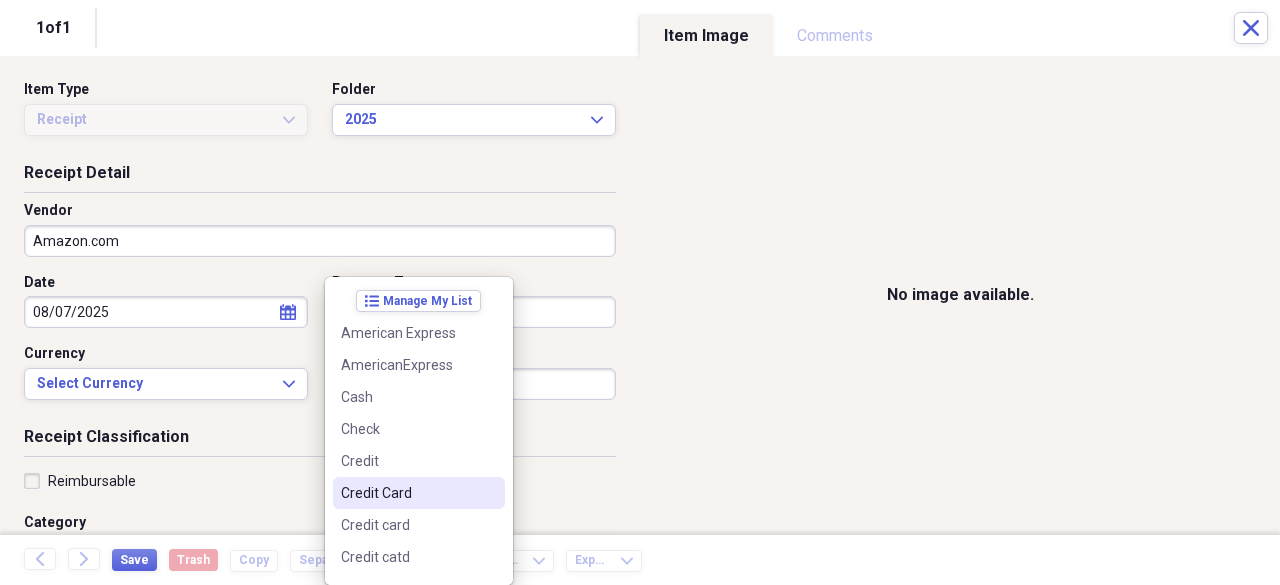 click on "Credit Card" at bounding box center [407, 493] 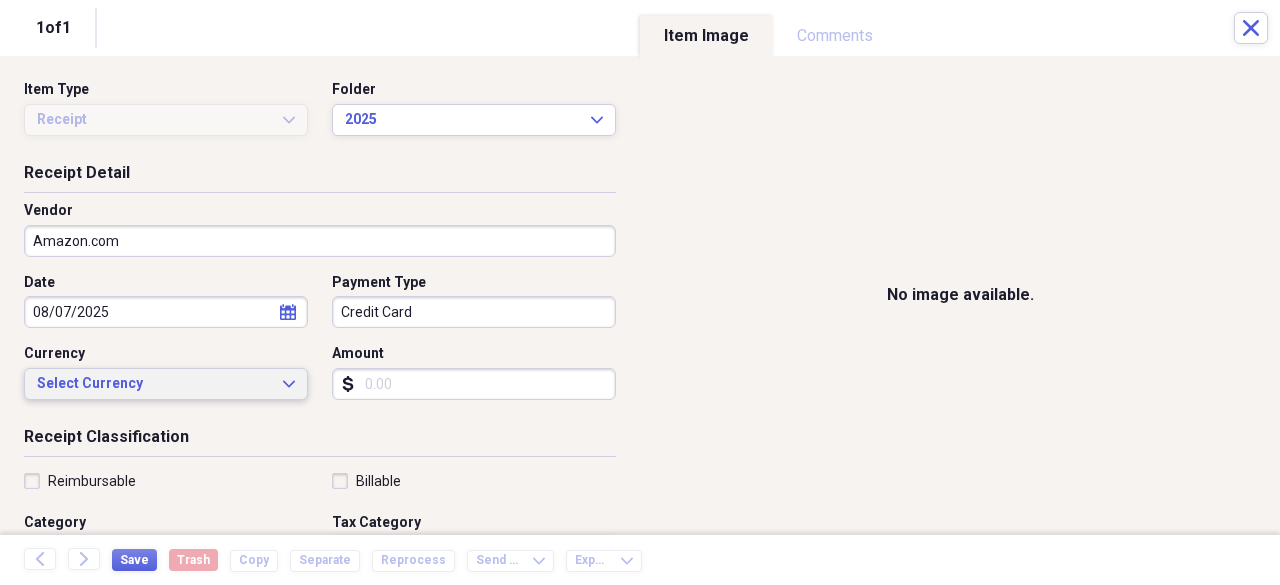 click on "Select Currency" at bounding box center [154, 384] 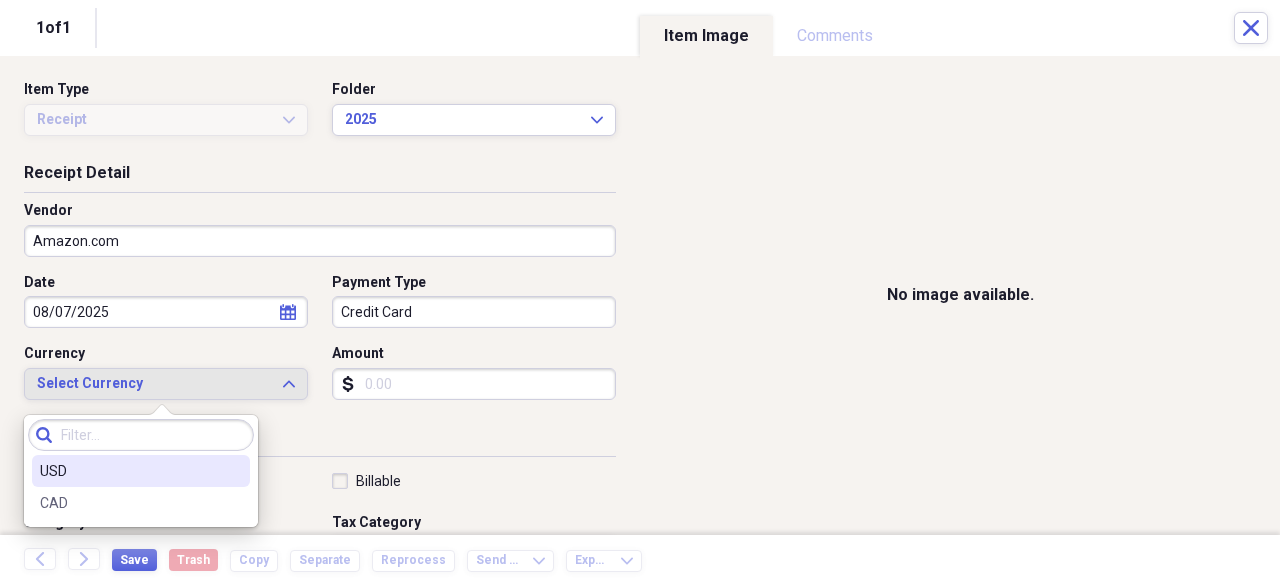 drag, startPoint x: 180, startPoint y: 477, endPoint x: 192, endPoint y: 466, distance: 16.27882 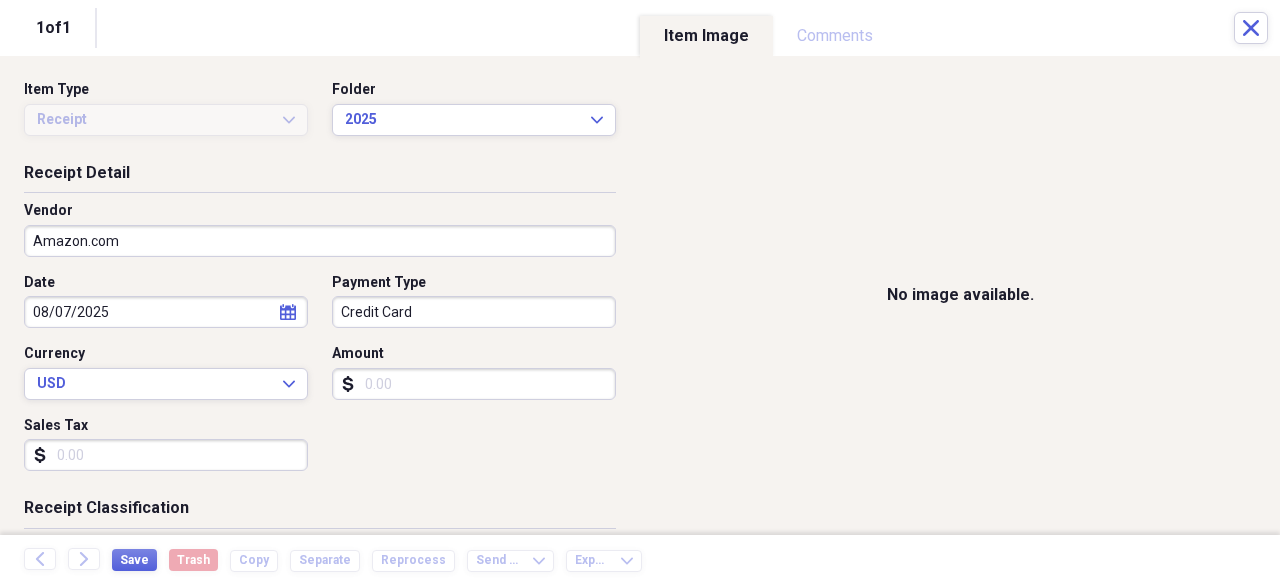 click on "Amount" at bounding box center (474, 384) 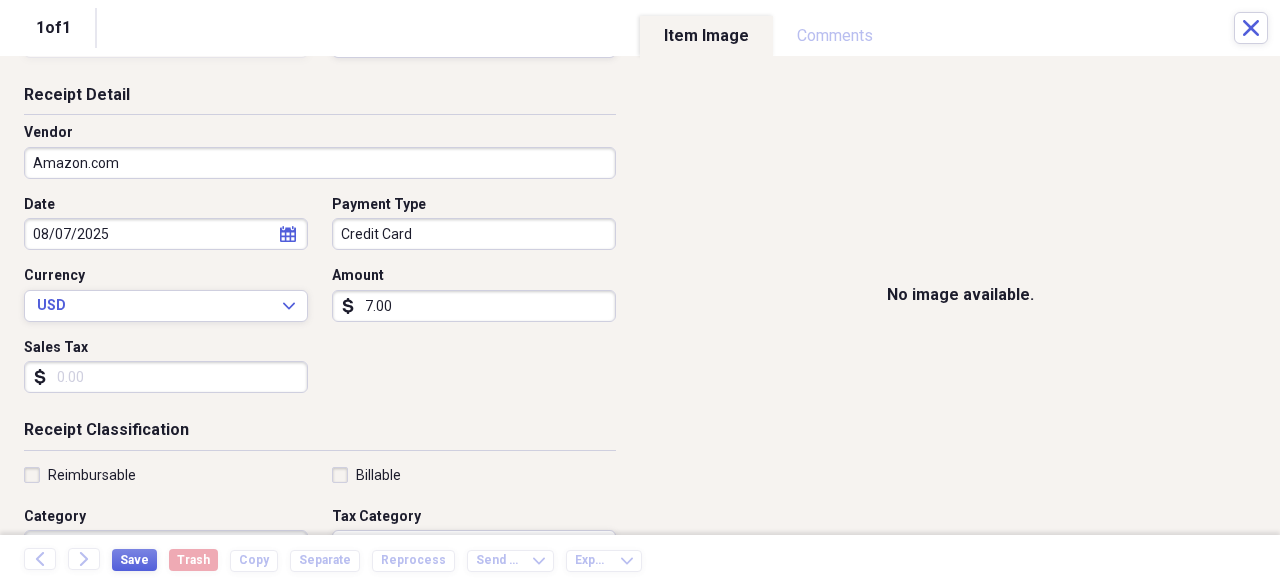 scroll, scrollTop: 200, scrollLeft: 0, axis: vertical 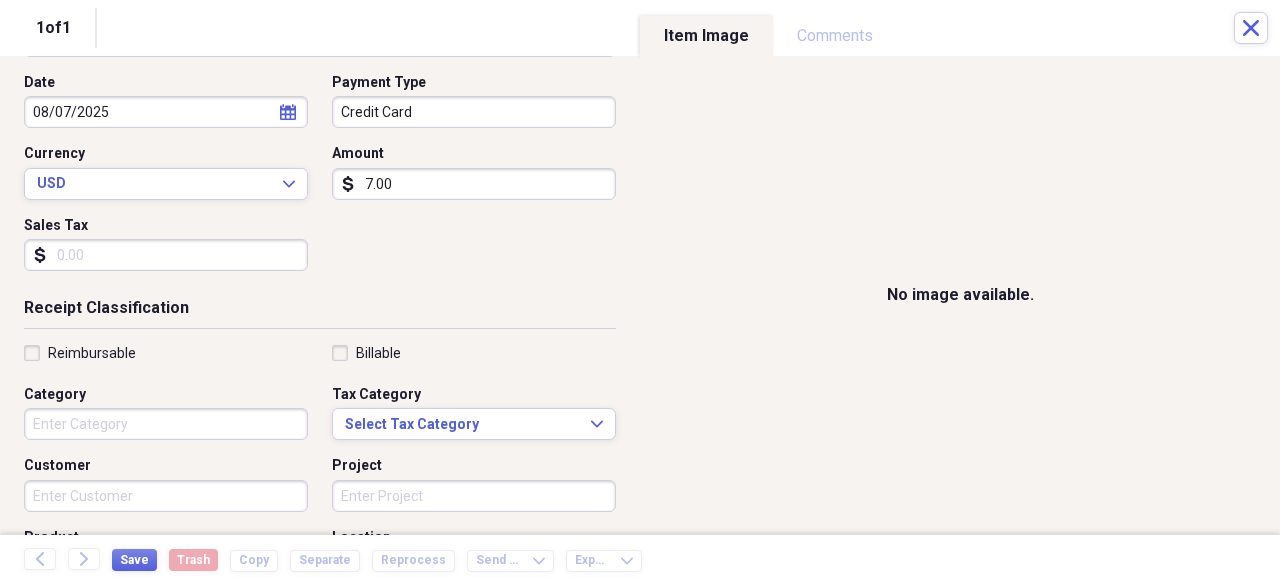 type on "7.00" 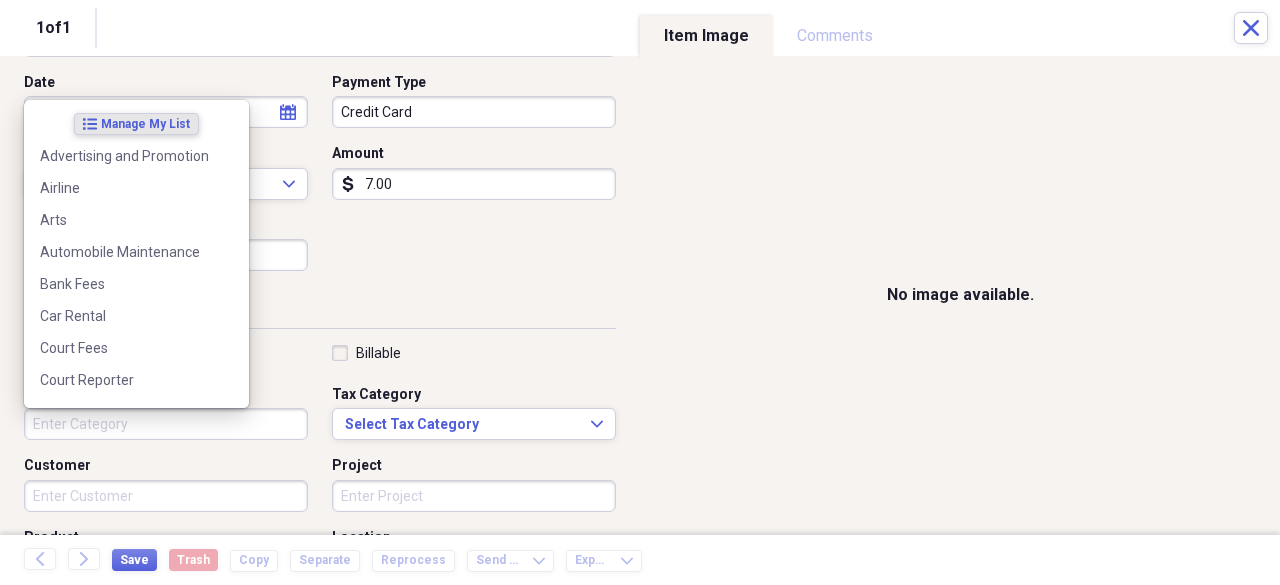 click on "Category" at bounding box center (166, 424) 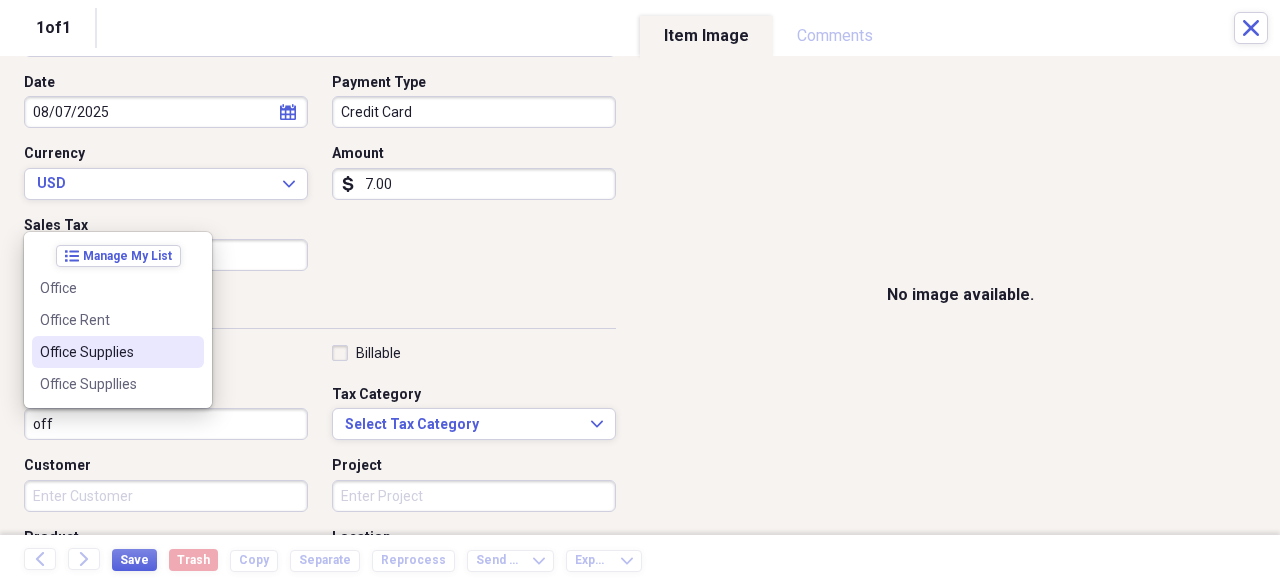 click on "Office Supplies" at bounding box center [106, 352] 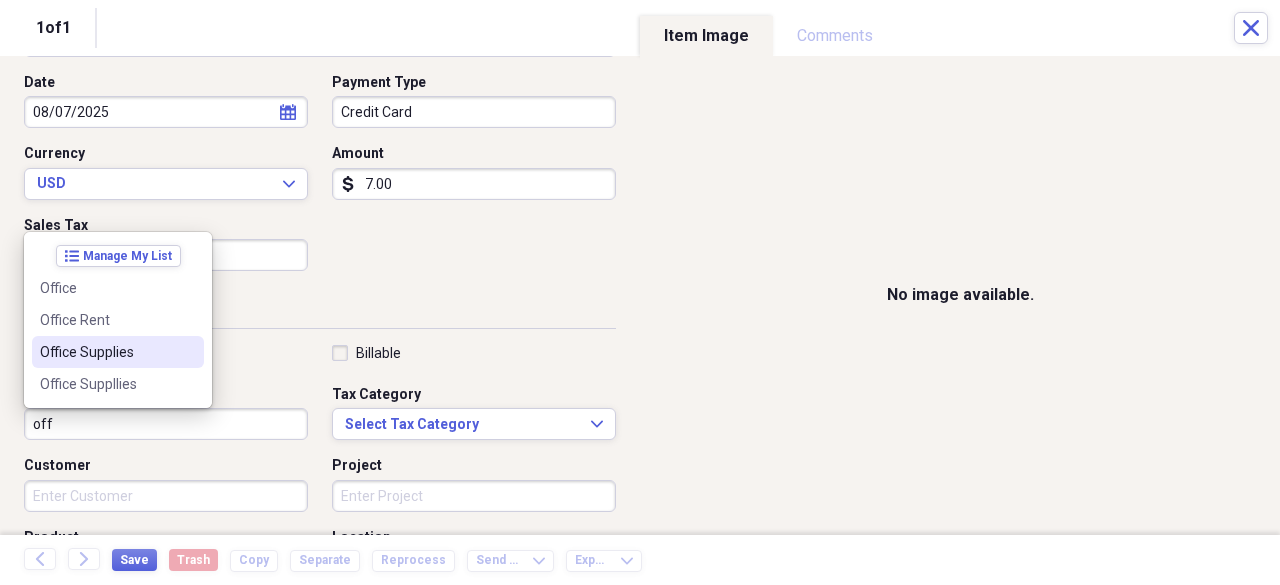 type on "Office Supplies" 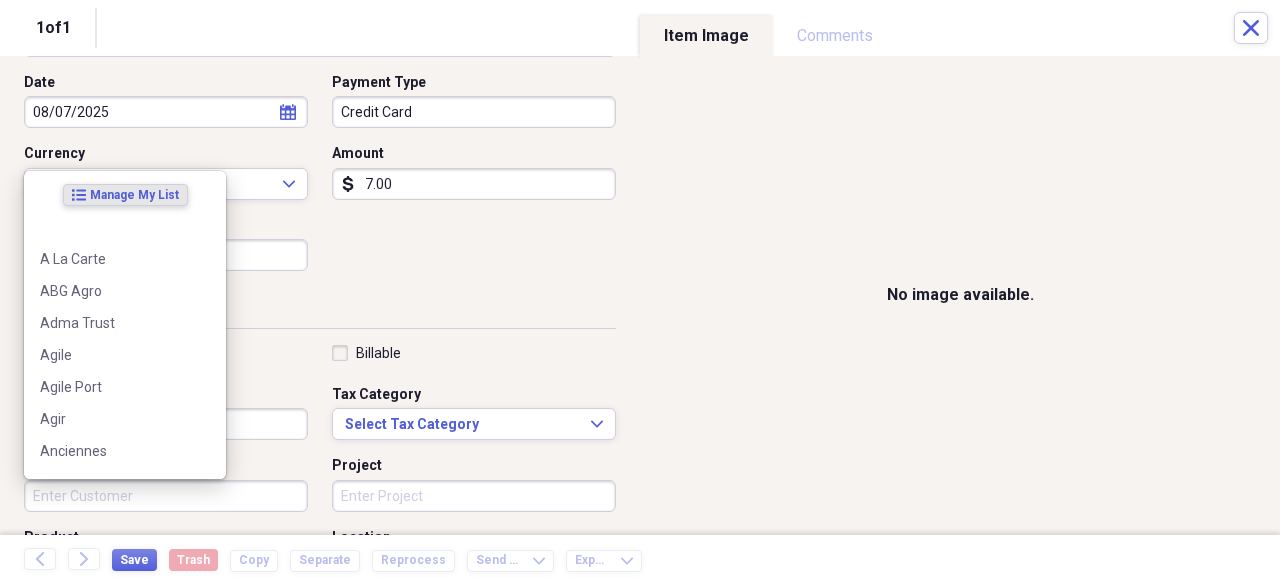 click on "Customer" at bounding box center [166, 496] 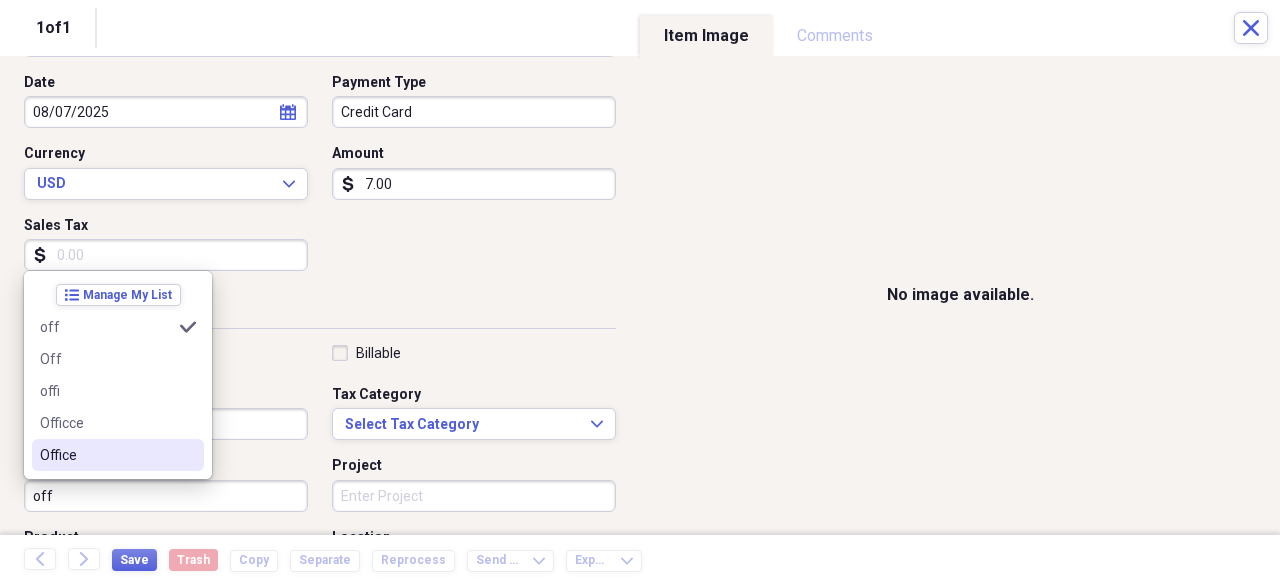 drag, startPoint x: 152, startPoint y: 450, endPoint x: 281, endPoint y: 445, distance: 129.09686 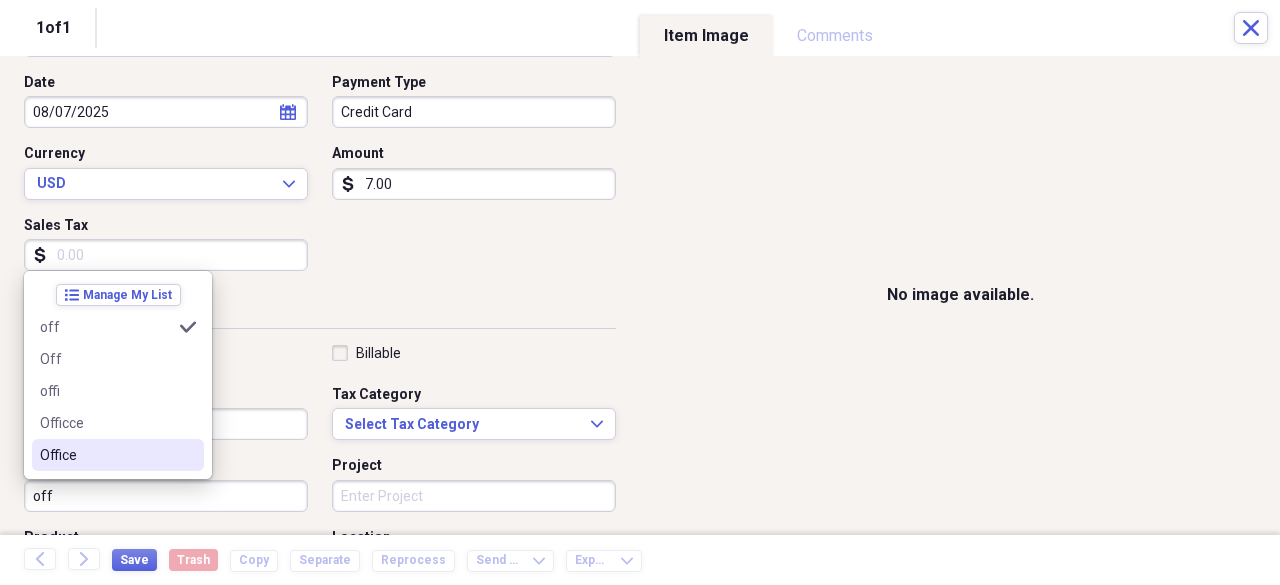 click on "Office" at bounding box center (106, 455) 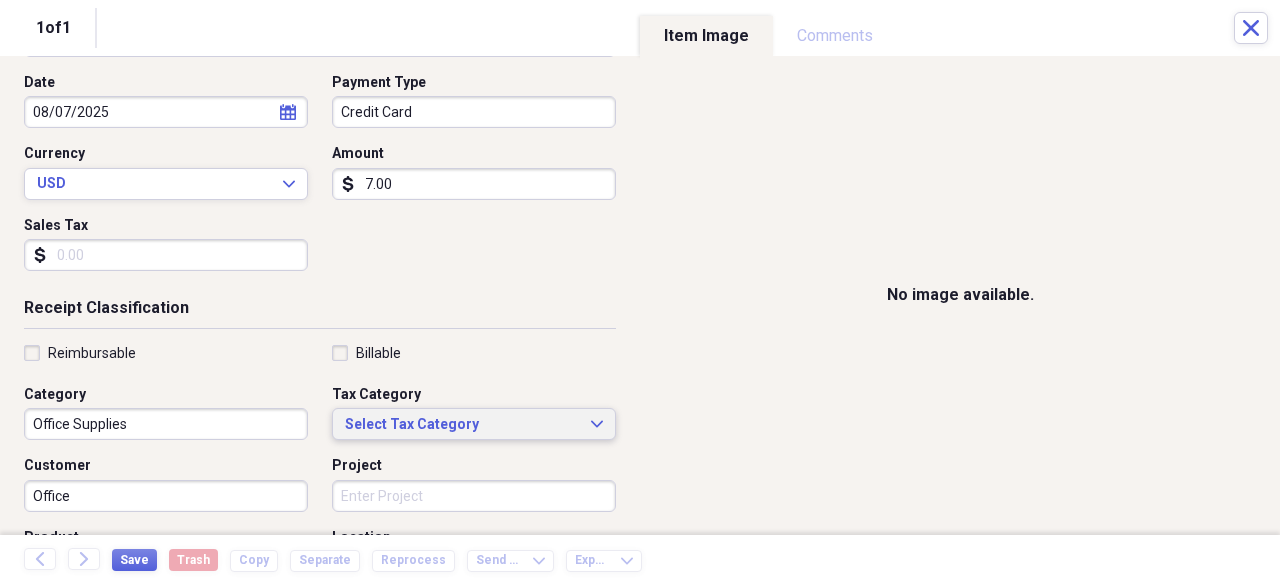 click on "Select Tax Category" at bounding box center (462, 425) 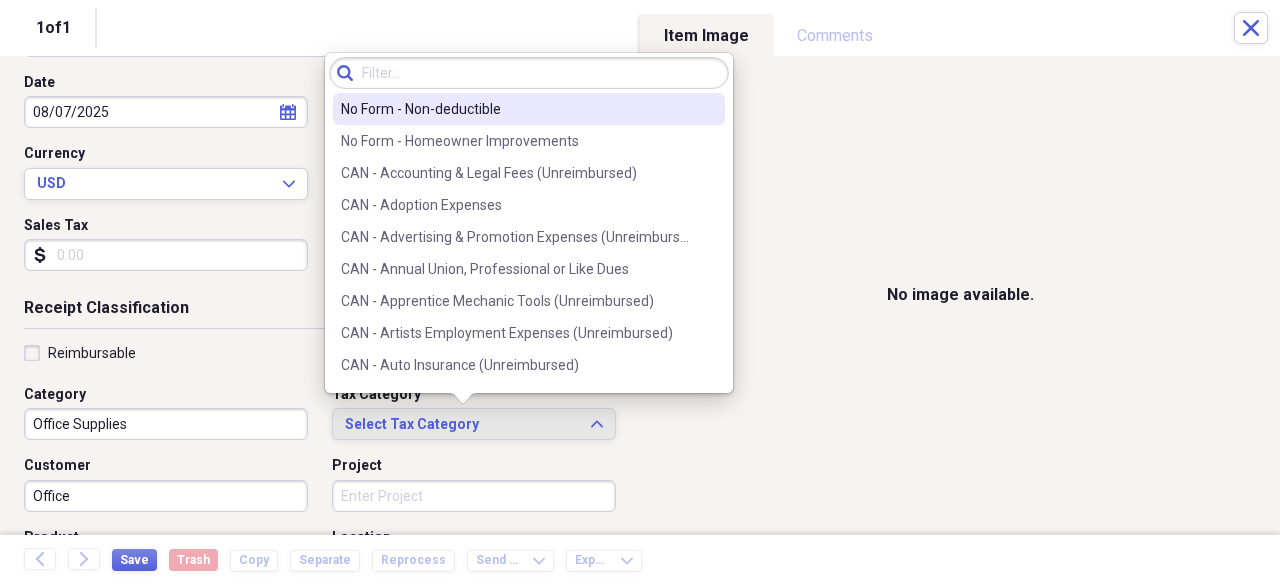 click at bounding box center (529, 73) 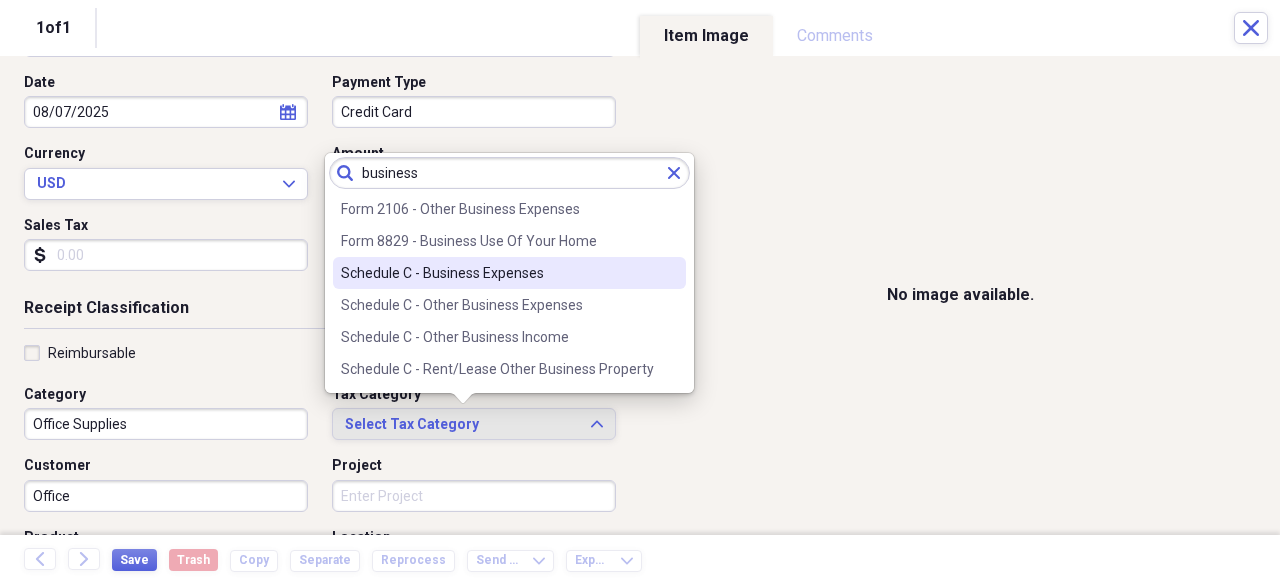 type on "business" 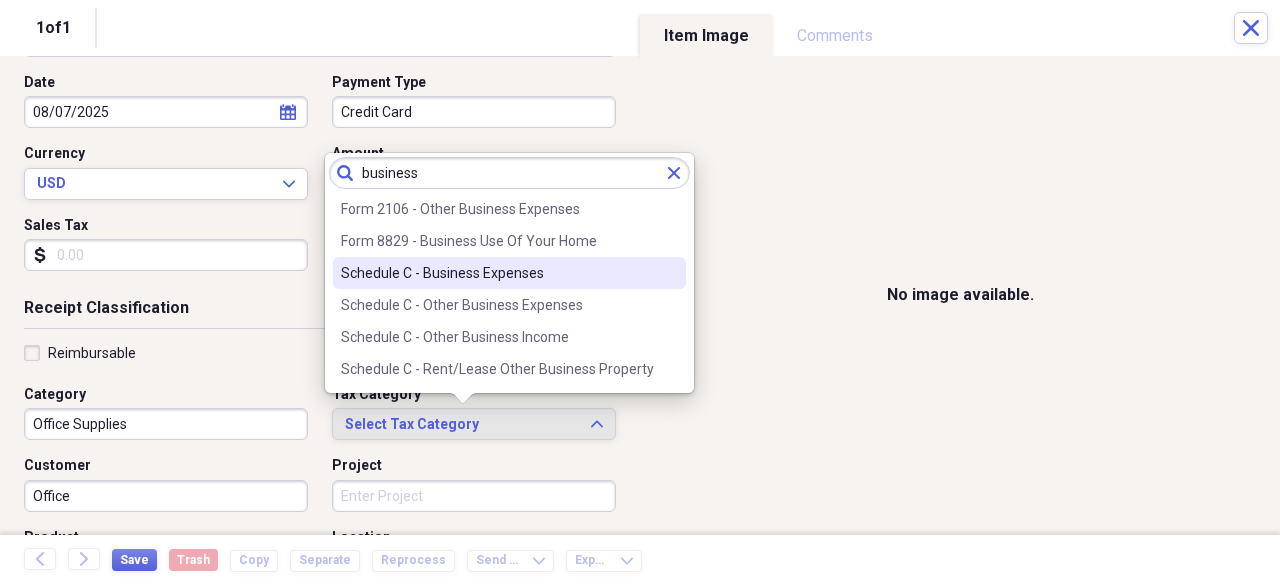 click on "Schedule C - Business Expenses" at bounding box center [497, 273] 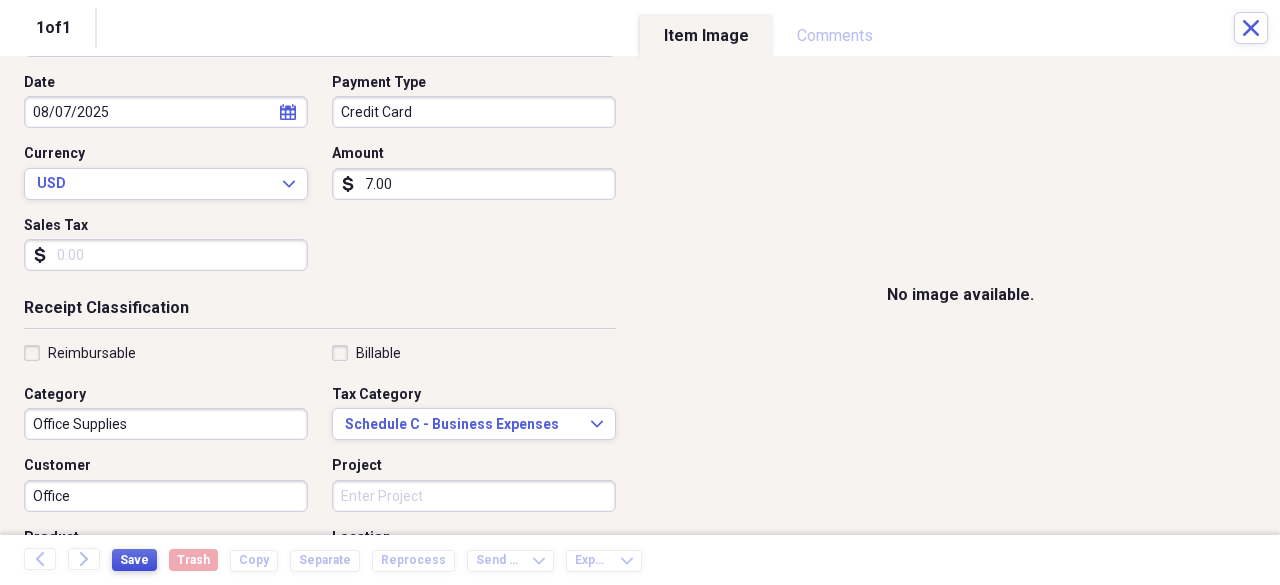 click on "Save" at bounding box center (134, 560) 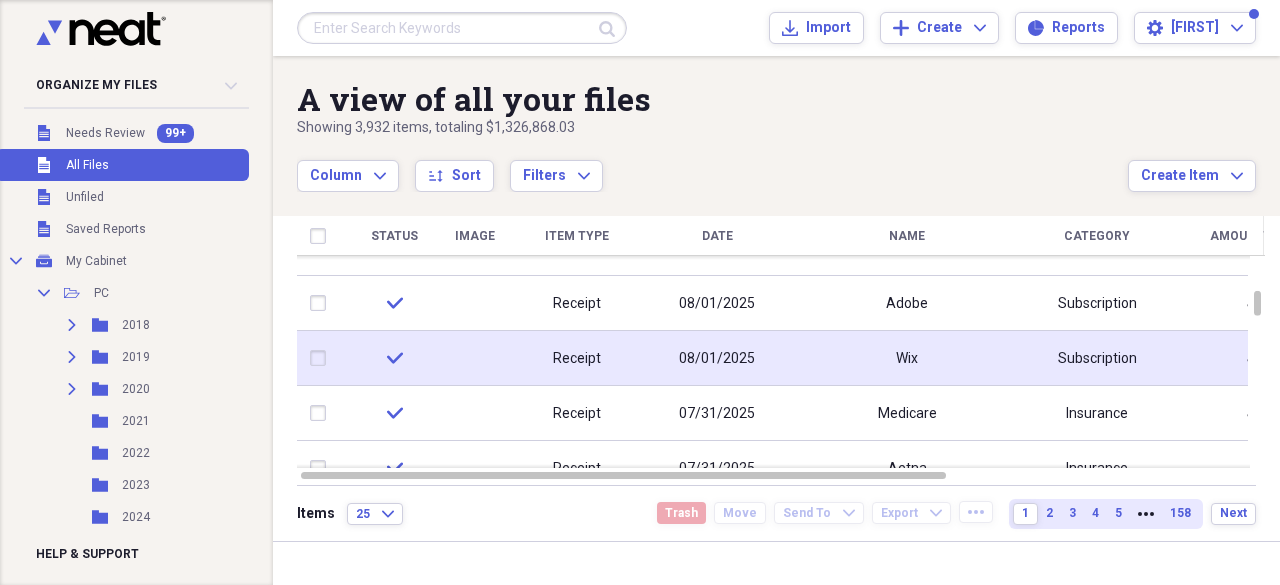 click on "Wix" at bounding box center [907, 358] 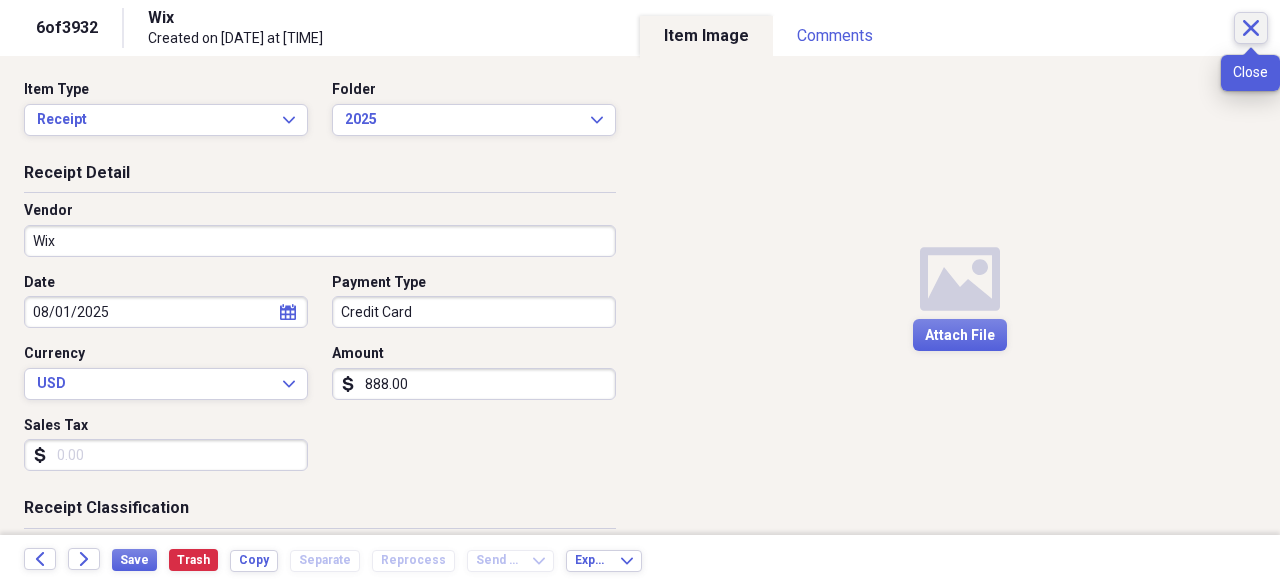 click on "Close" at bounding box center (1251, 28) 